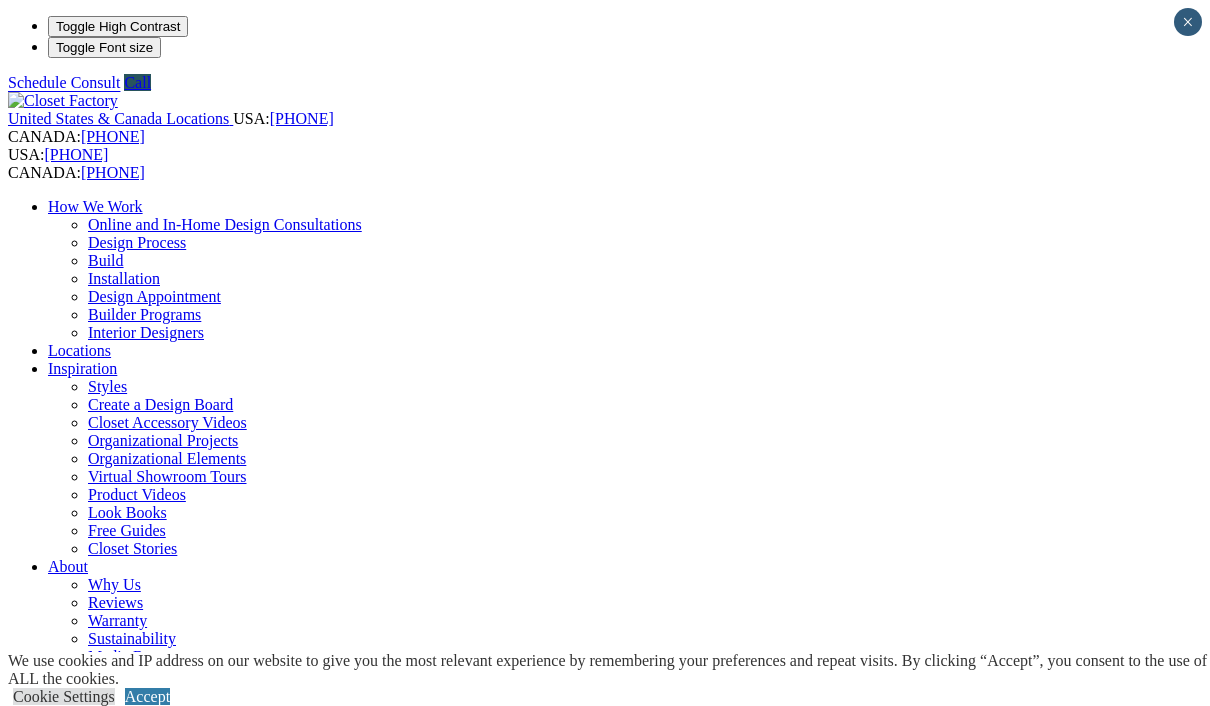 scroll, scrollTop: 0, scrollLeft: 0, axis: both 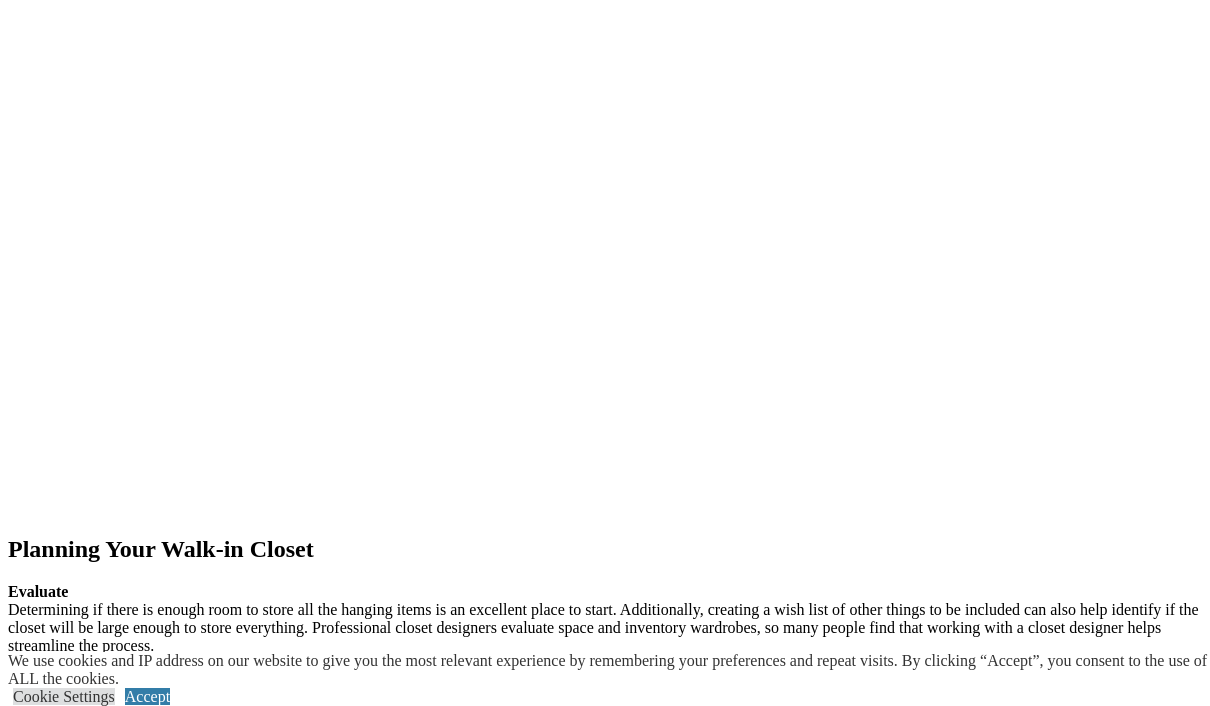 click on "Why Us" at bounding box center [114, -1763] 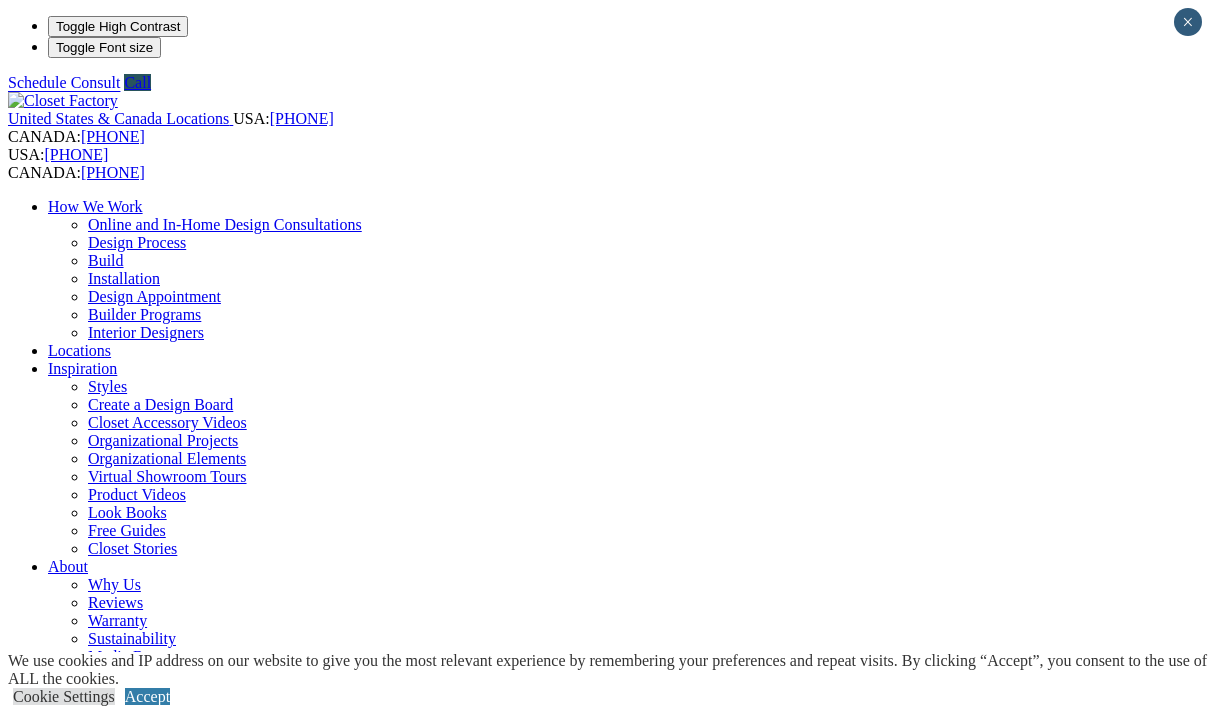 scroll, scrollTop: 0, scrollLeft: 0, axis: both 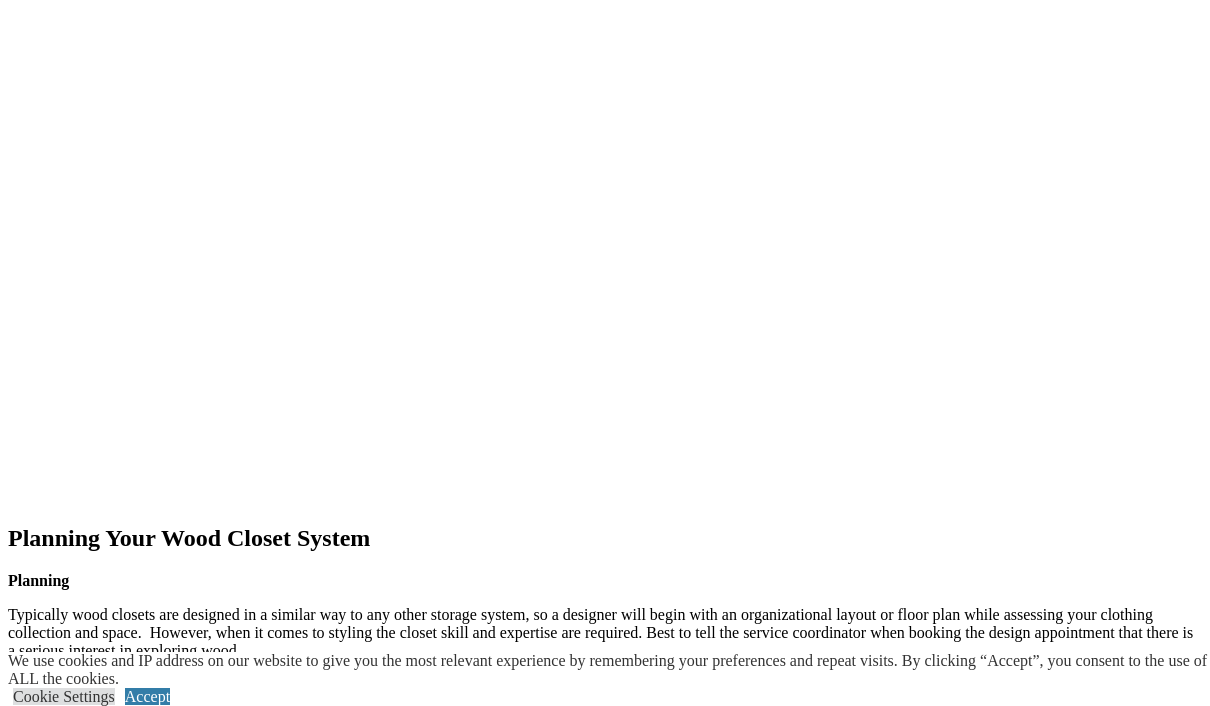 click at bounding box center (-715, 1307) 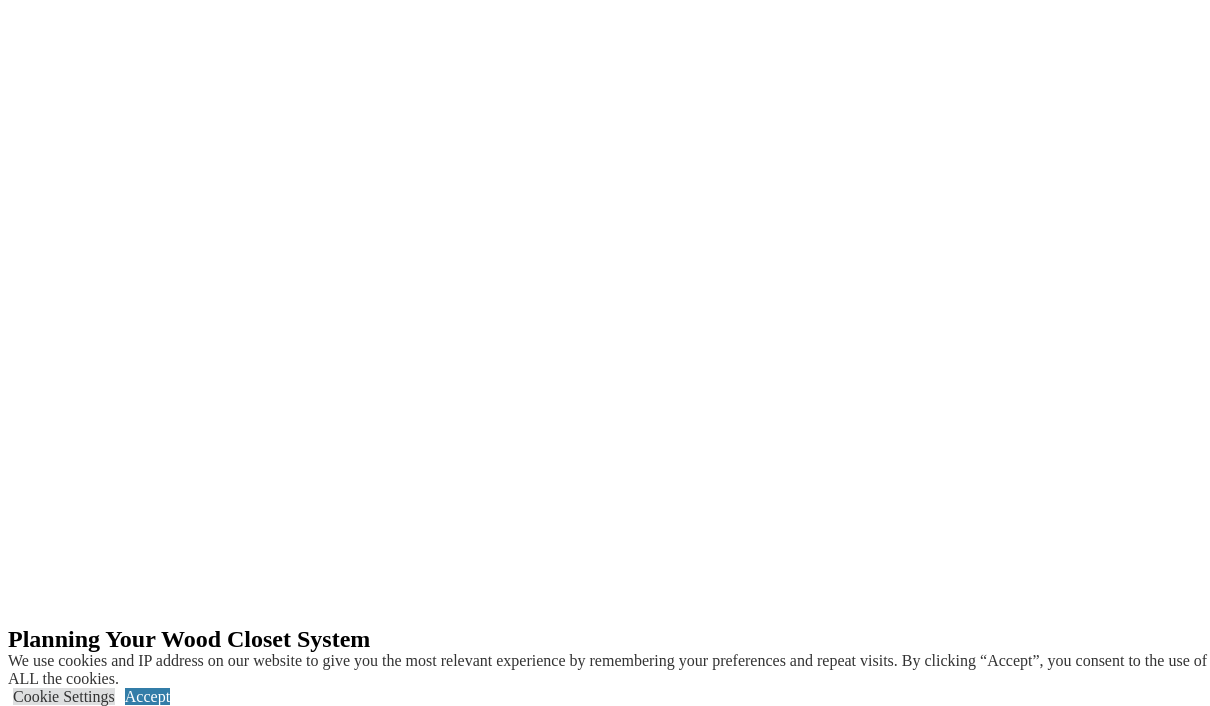 scroll, scrollTop: 2170, scrollLeft: 0, axis: vertical 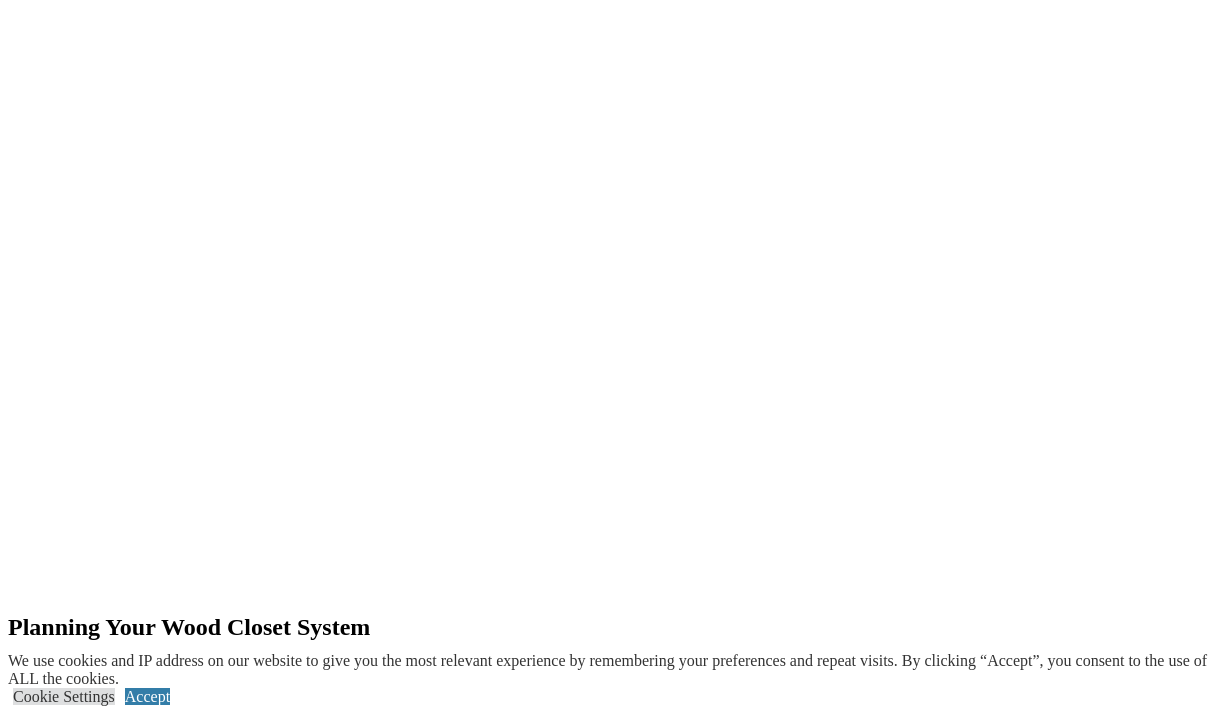 click at bounding box center (-724, 1423) 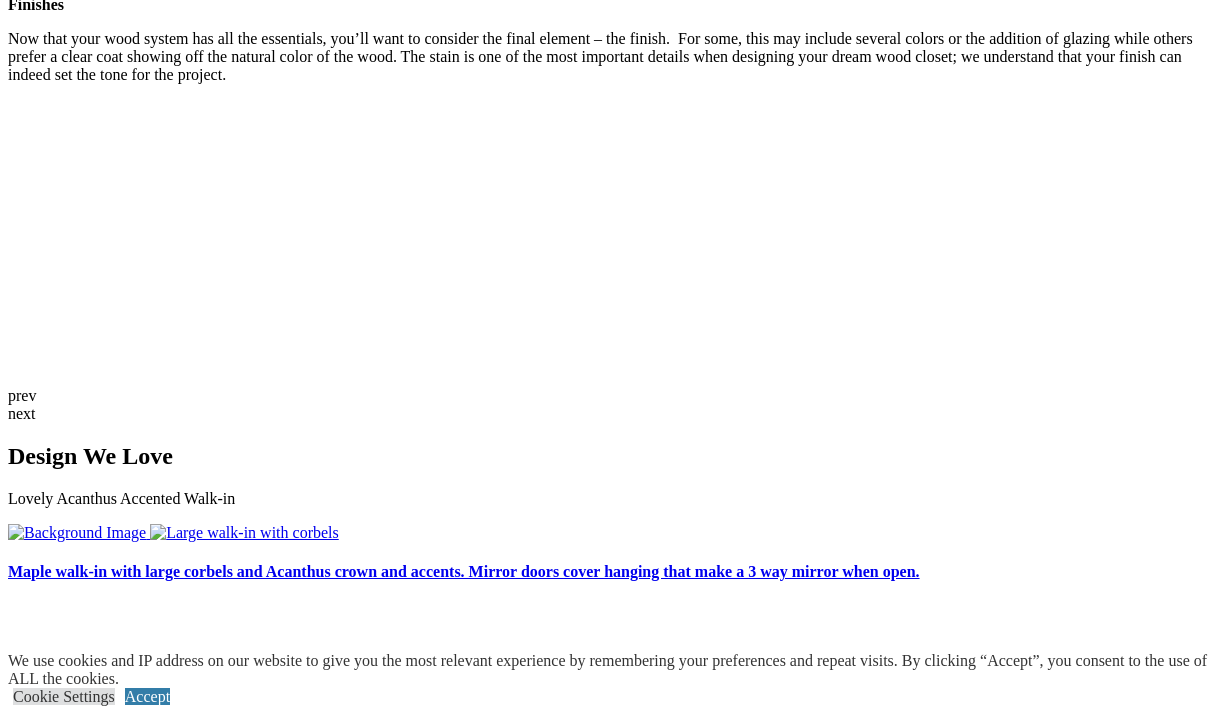 scroll, scrollTop: 3243, scrollLeft: 0, axis: vertical 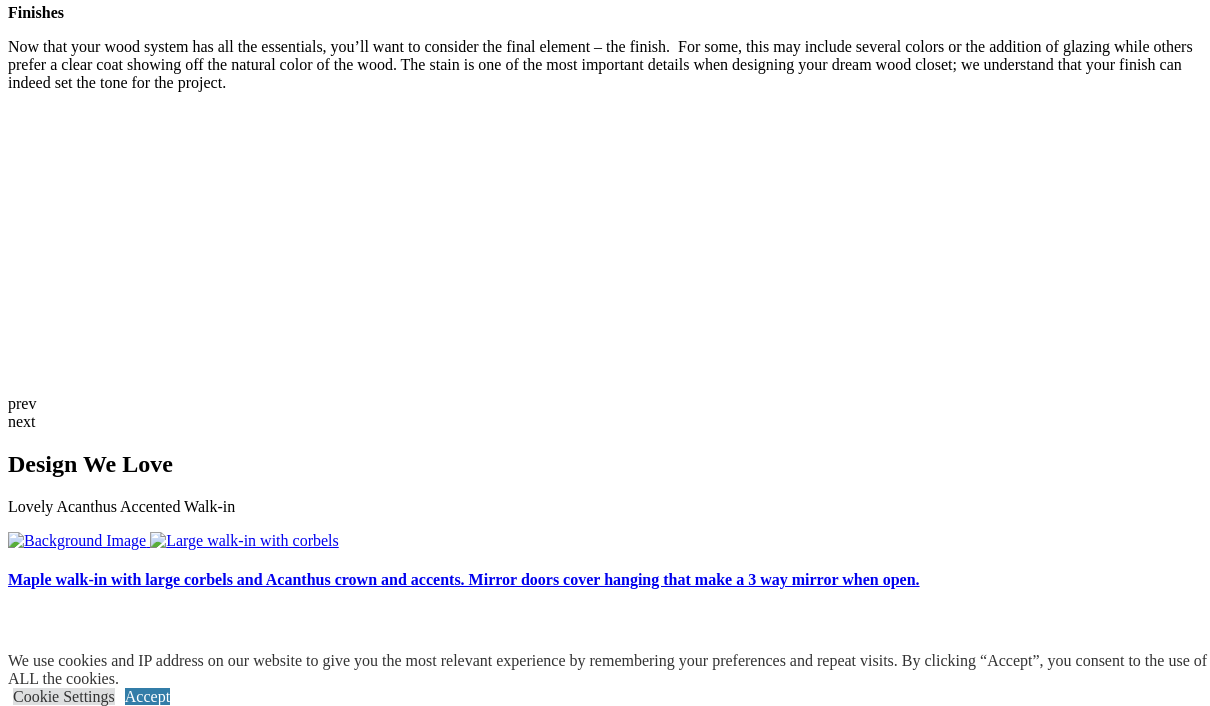 click at bounding box center [137, 2962] 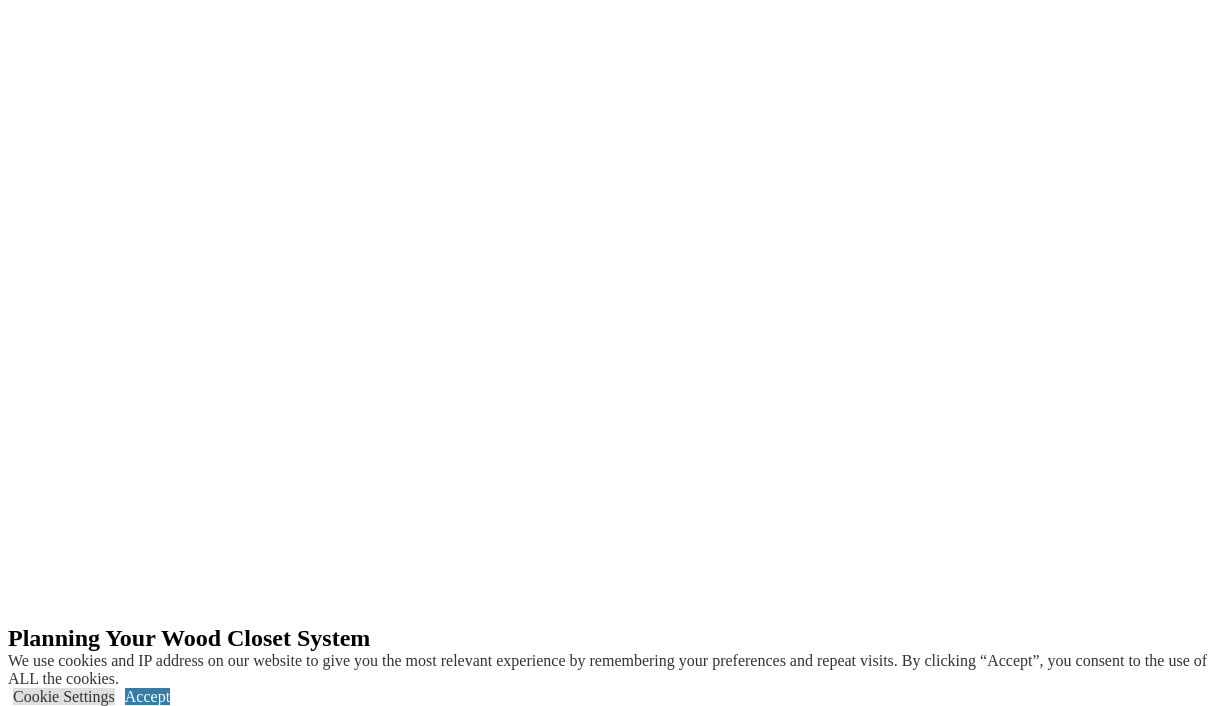 scroll, scrollTop: 2125, scrollLeft: 0, axis: vertical 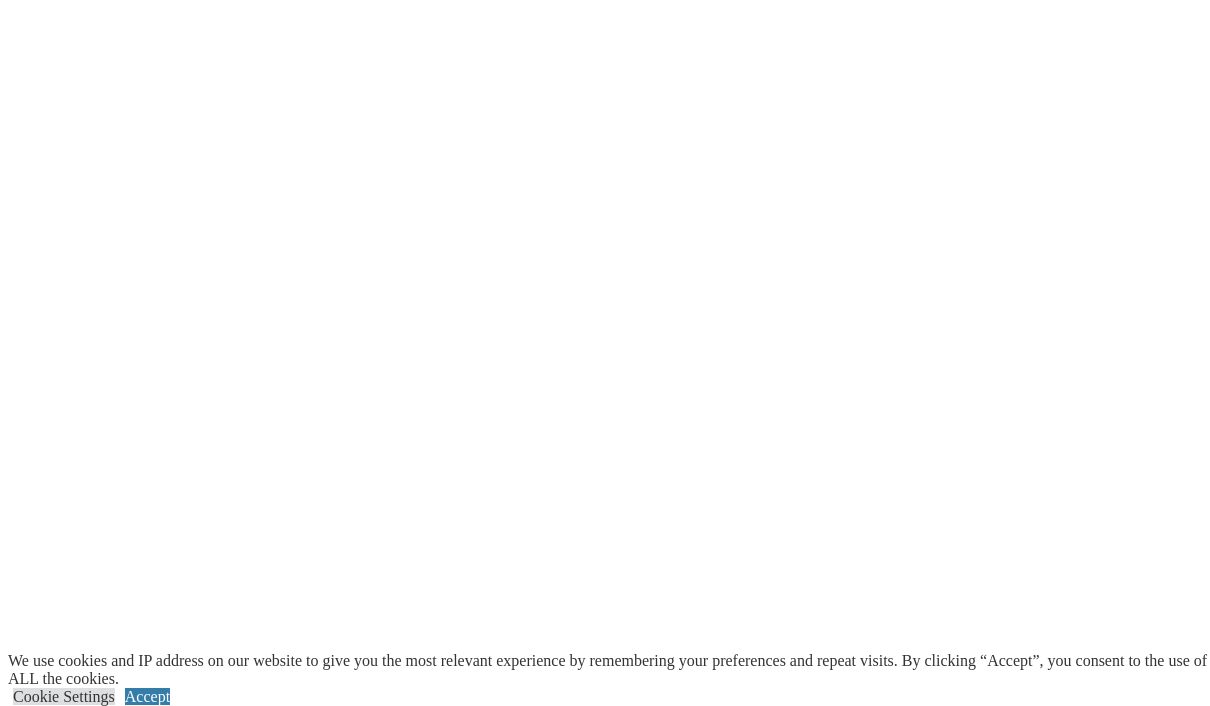 click on "next" at bounding box center [605, 1540] 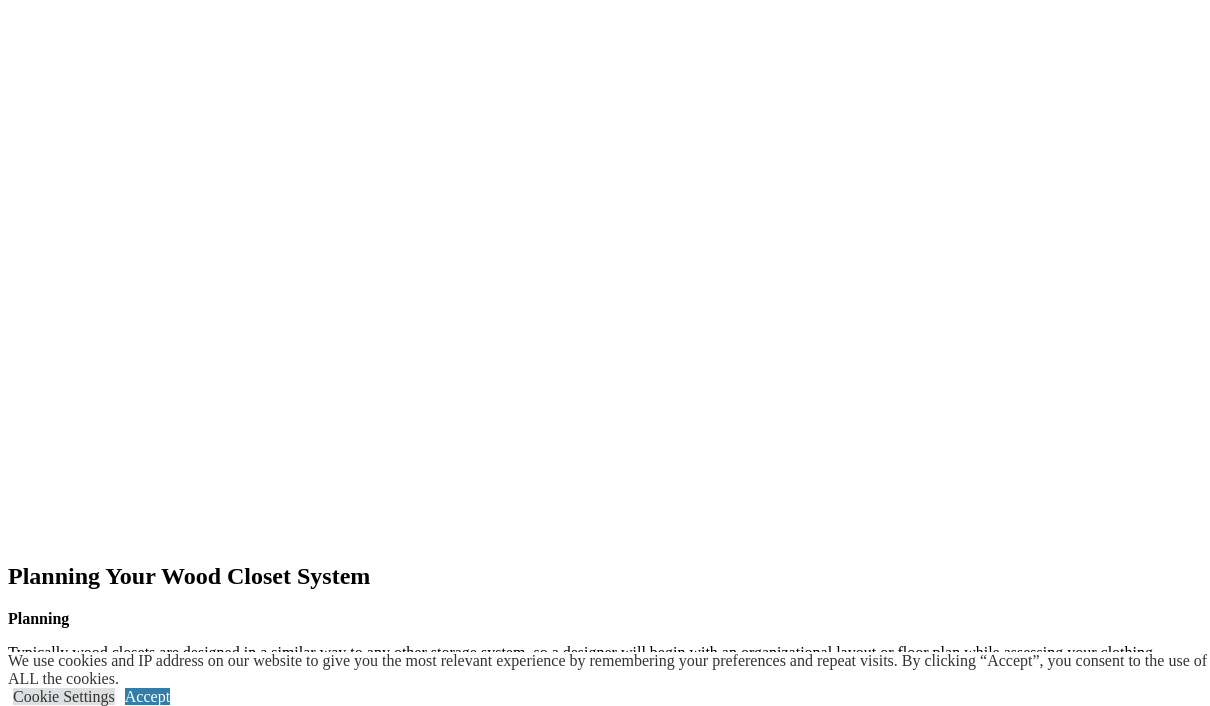 scroll, scrollTop: 2217, scrollLeft: 0, axis: vertical 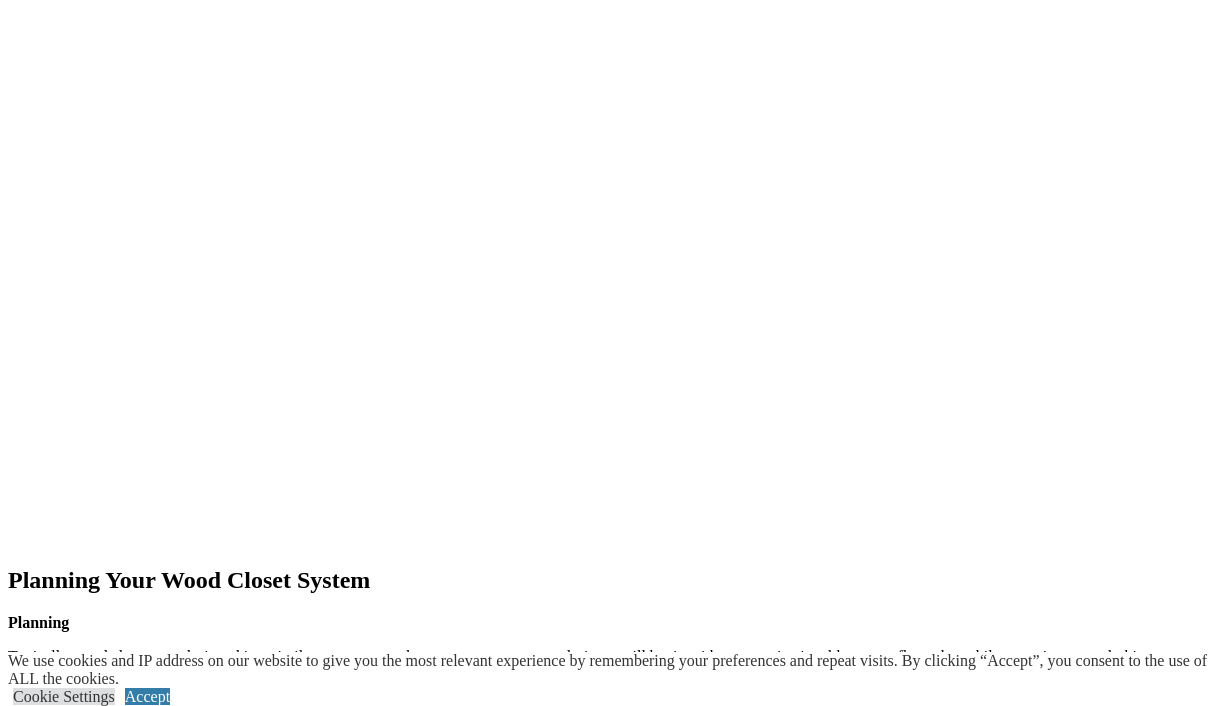 click on "next" at bounding box center (605, 1448) 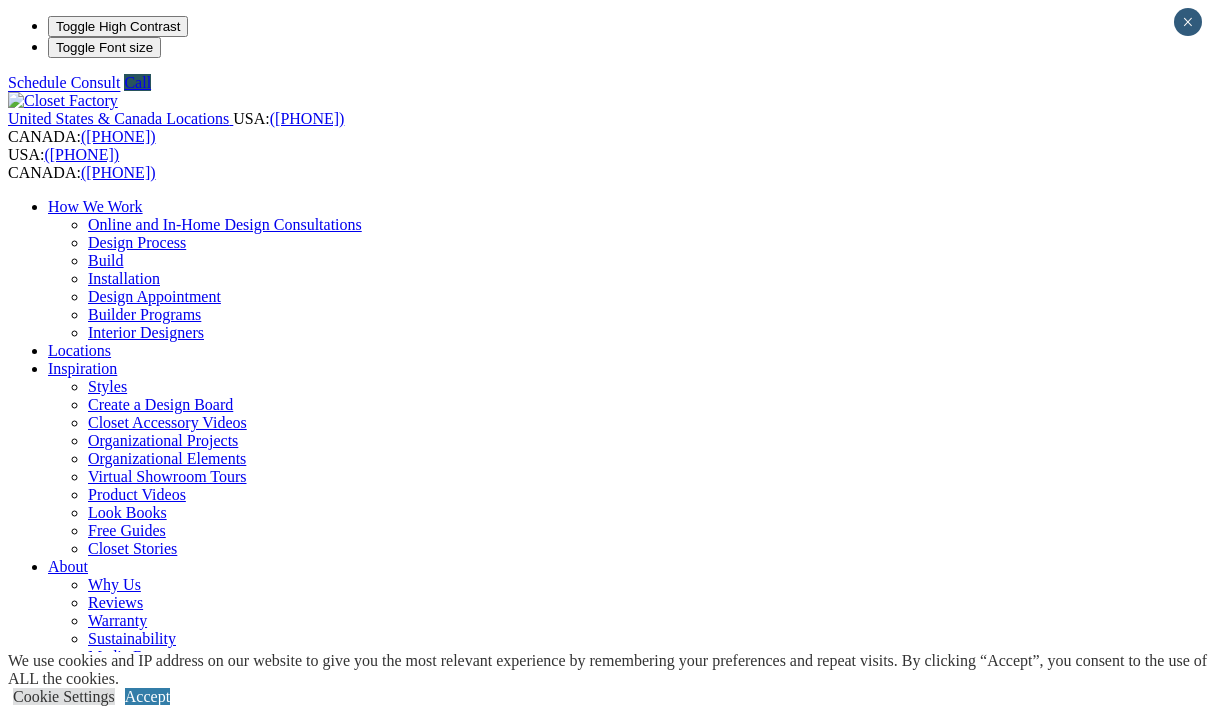 scroll, scrollTop: 0, scrollLeft: 0, axis: both 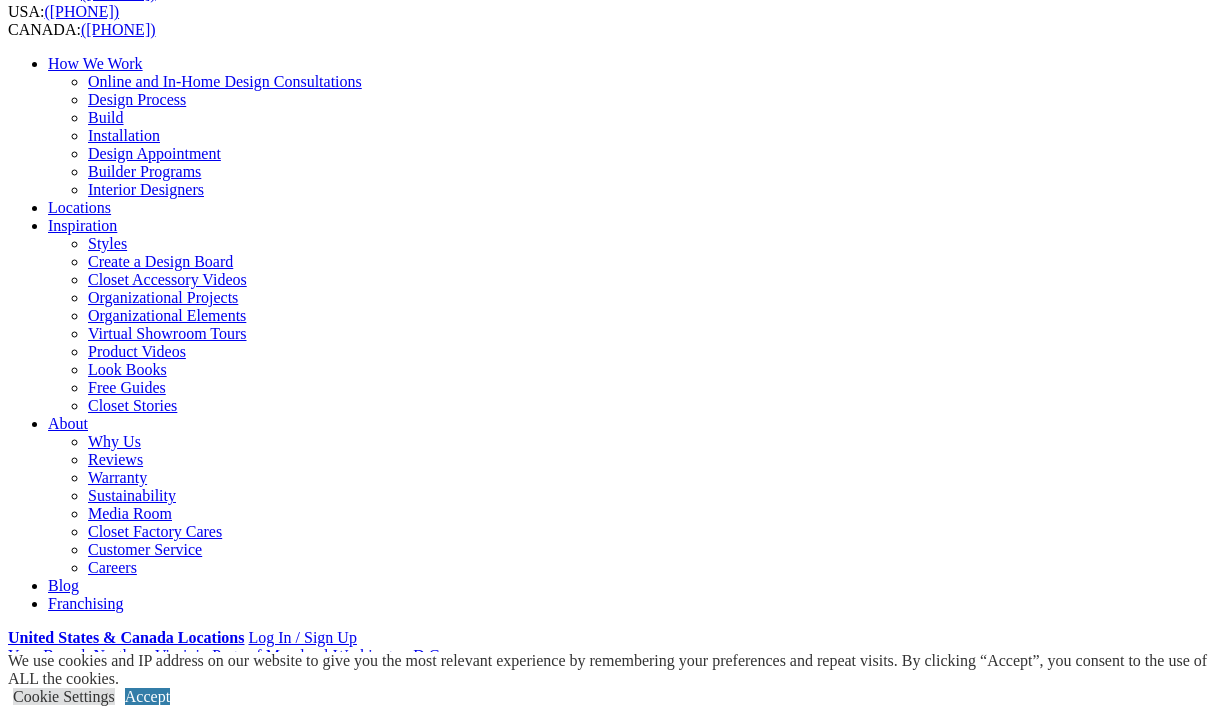 click at bounding box center (125, 1368) 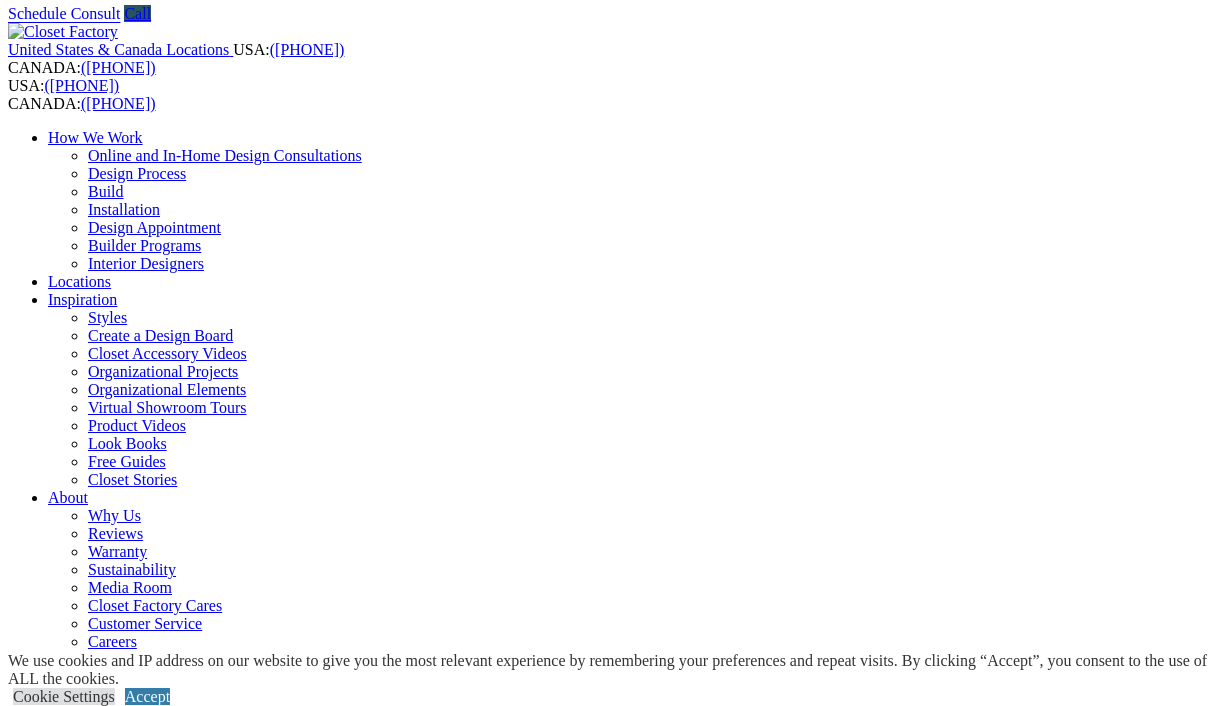 scroll, scrollTop: 70, scrollLeft: 0, axis: vertical 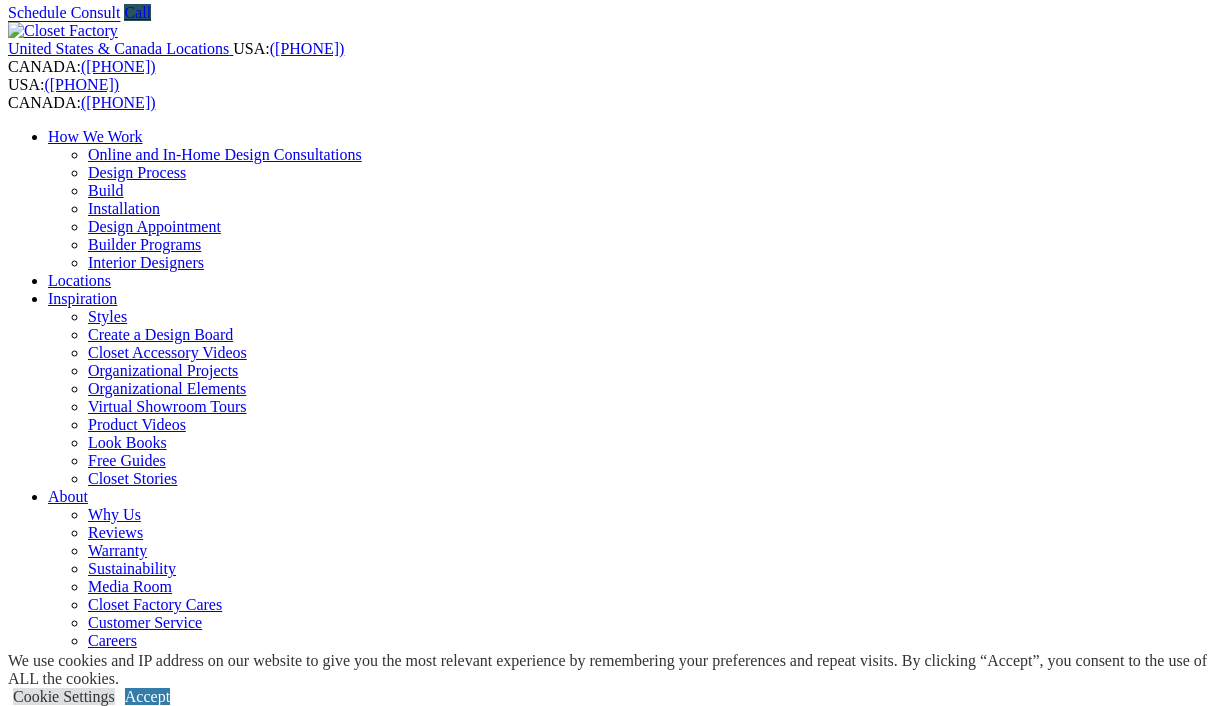 click at bounding box center (105, 1355) 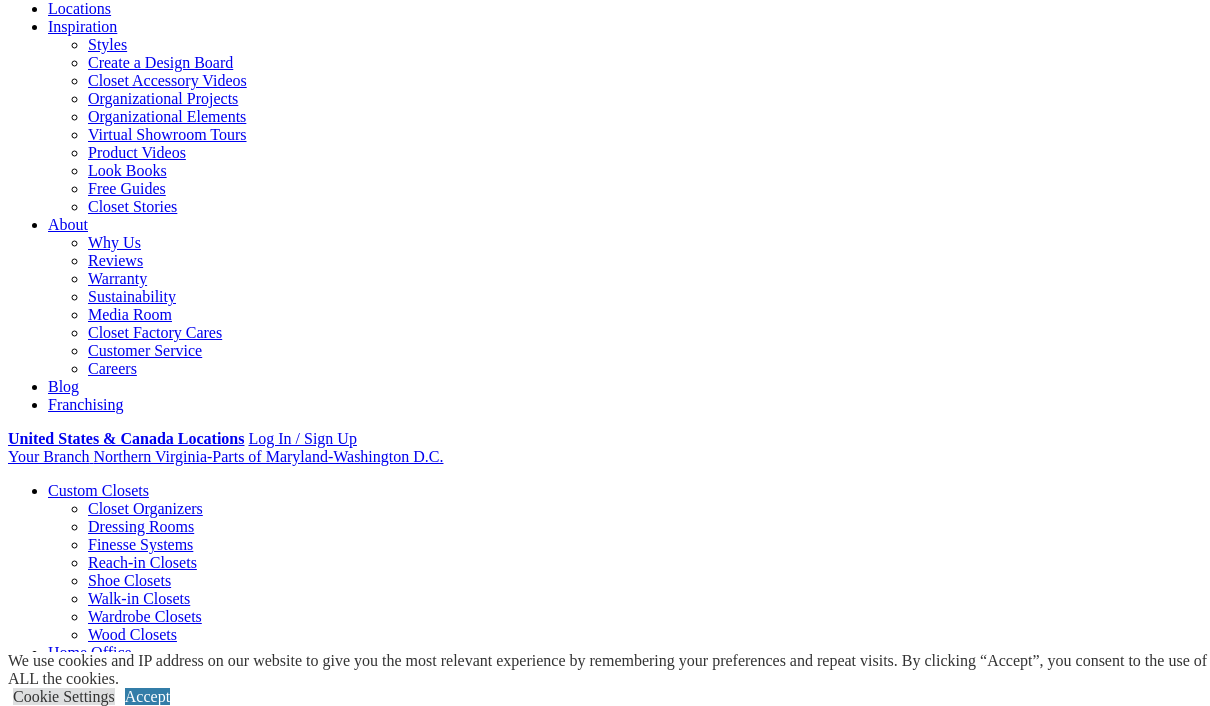 scroll, scrollTop: 397, scrollLeft: 0, axis: vertical 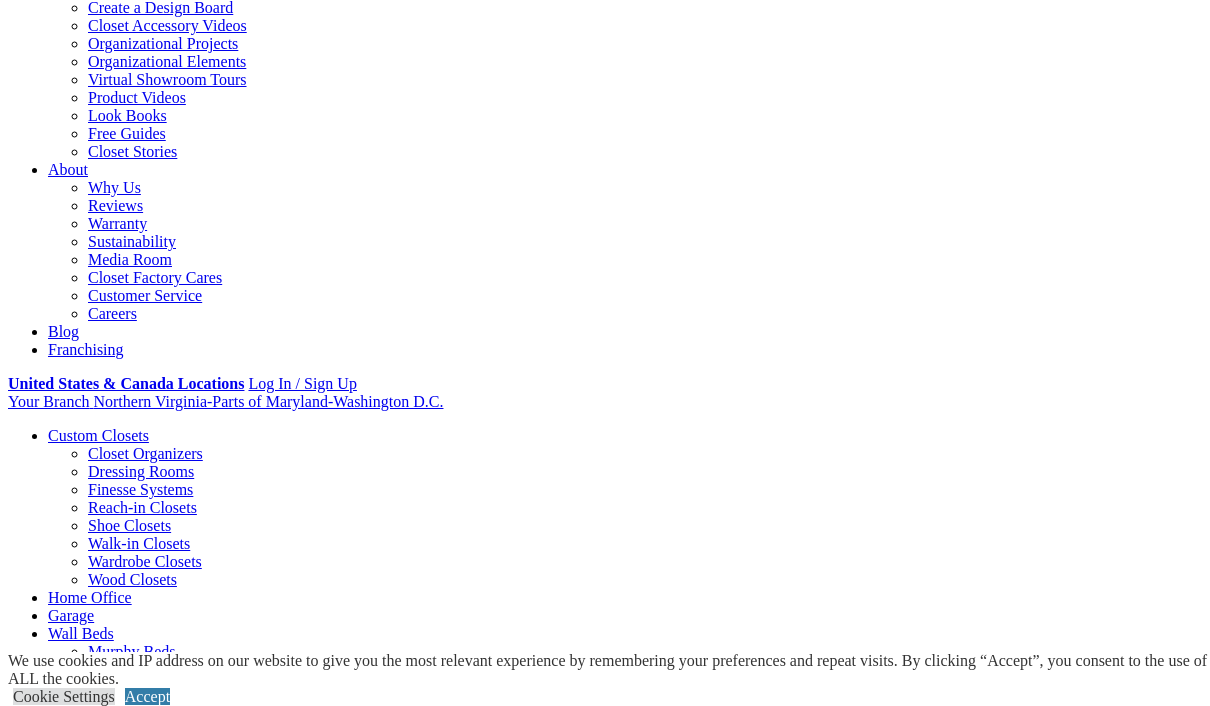 click on "Accept" at bounding box center (147, 696) 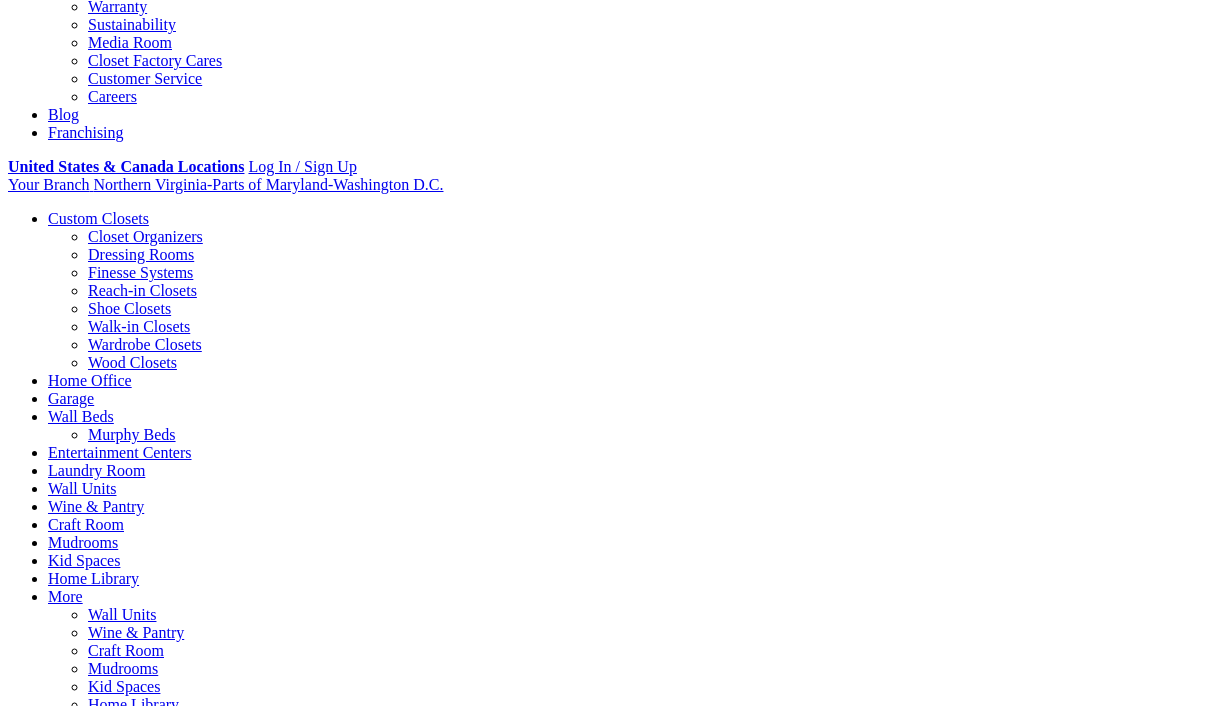 scroll, scrollTop: 527, scrollLeft: 0, axis: vertical 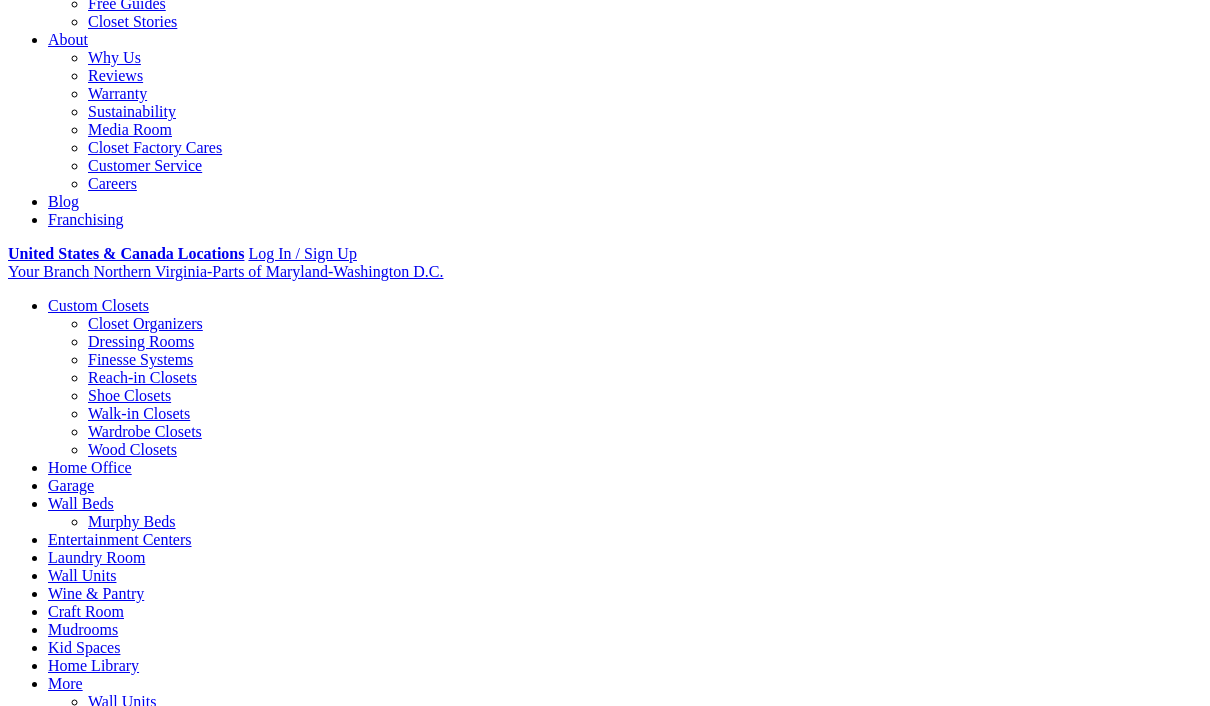 click on "The truth is that luxury closets are quickly becoming one of the hottest trends in luxury home design. Talk to any luxury home builder, and they will tell you that many new homes are actually being designed entirely around the luxury closet, where natural light and sweeping views help to highlight the personality and unique tastes of the owner. Custom luxury closets are becoming increasingly popular for homeowners. Gone are the days of boring, uninspired walk-in closets, and in their place the luxury closet has blossomed, offering a personal retreat that overflows with custom conveniences, elegant details, display pedestals, and luxurious sitting areas. Custom luxury closets are a good investment that can increase the value of your home while also providing an intimate place of retreat from the world’s dizzying pace. This guide features the latest trends for bringing out the elegance of your closet design, including great tips on: What wall treatments to include What are the most popular lighting trends" at bounding box center [605, 1240] 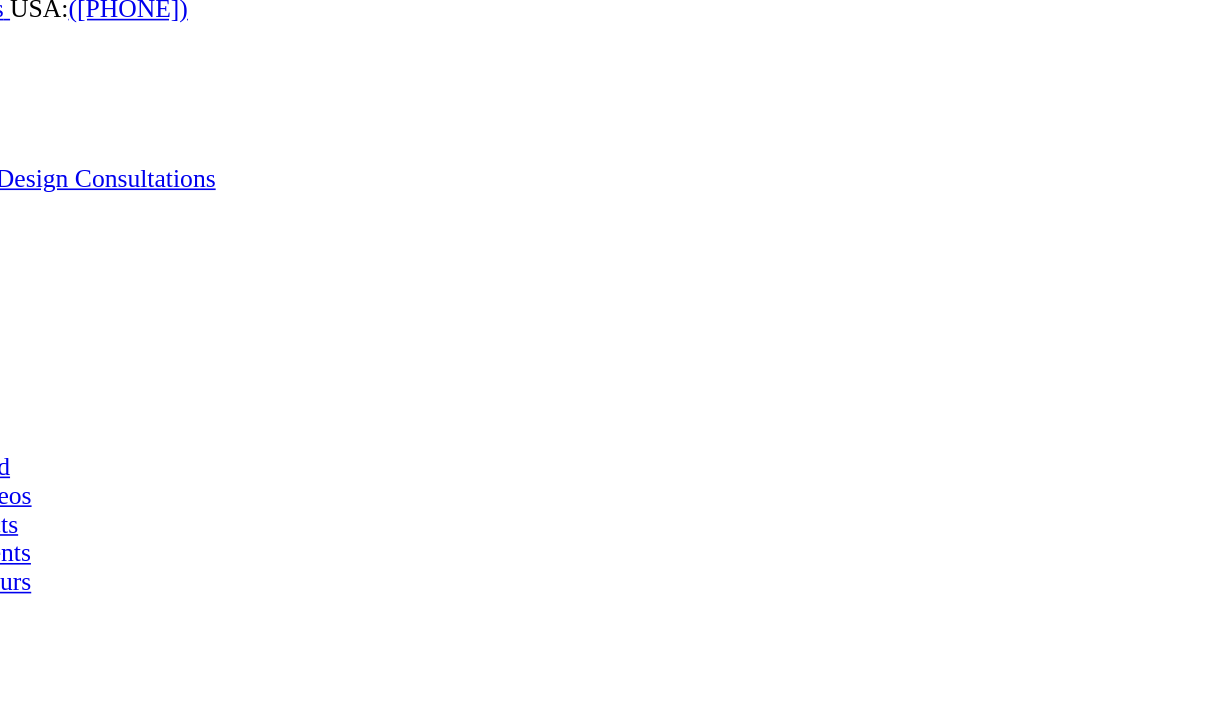 scroll, scrollTop: 0, scrollLeft: 0, axis: both 